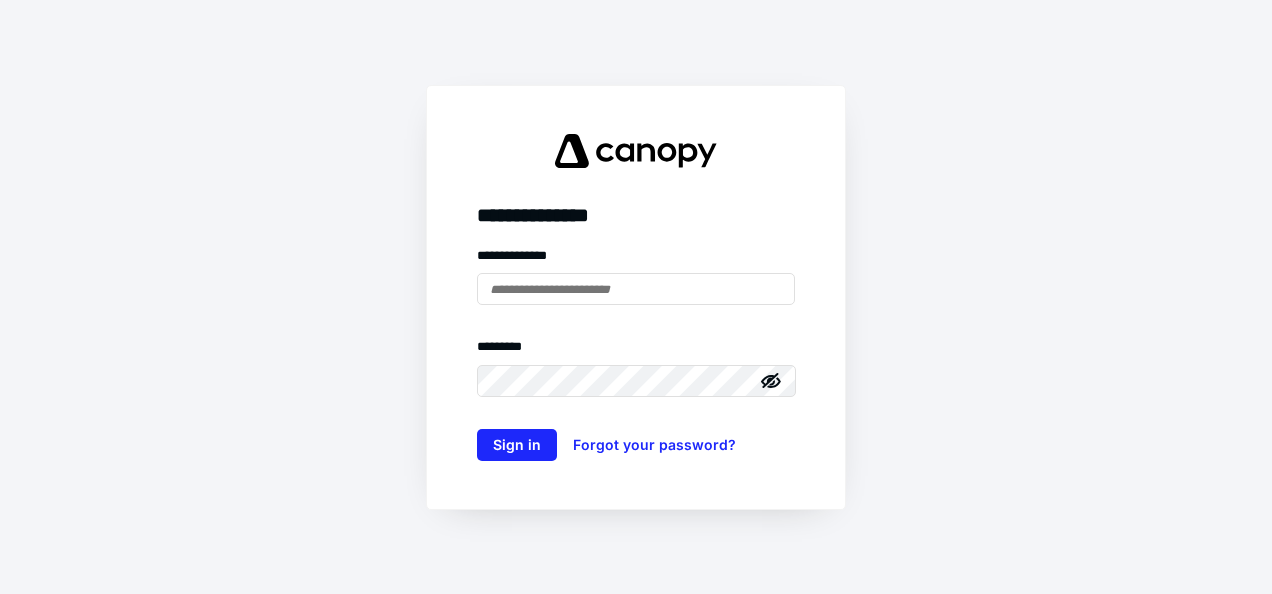 scroll, scrollTop: 0, scrollLeft: 0, axis: both 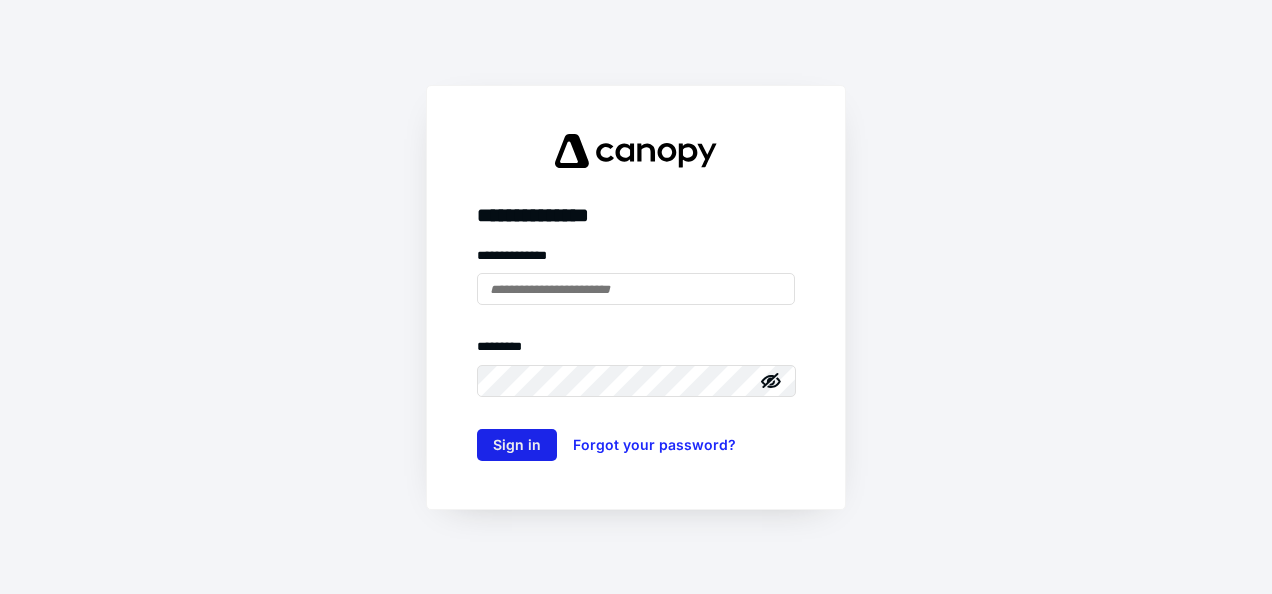 type on "**********" 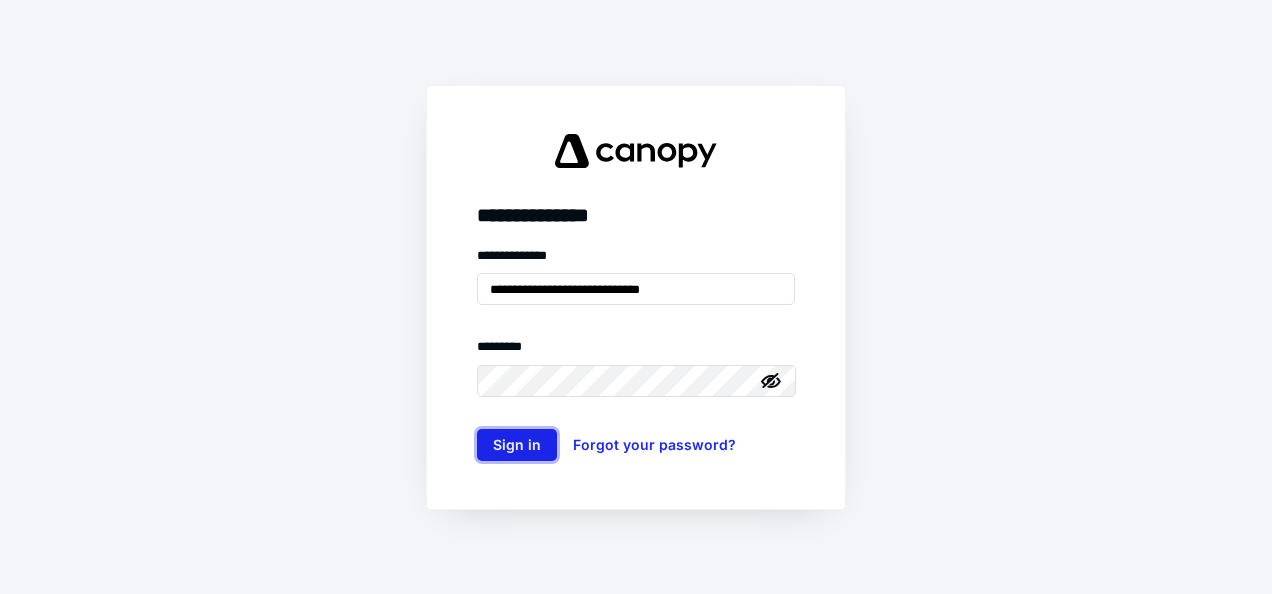 click on "Sign in" at bounding box center [517, 445] 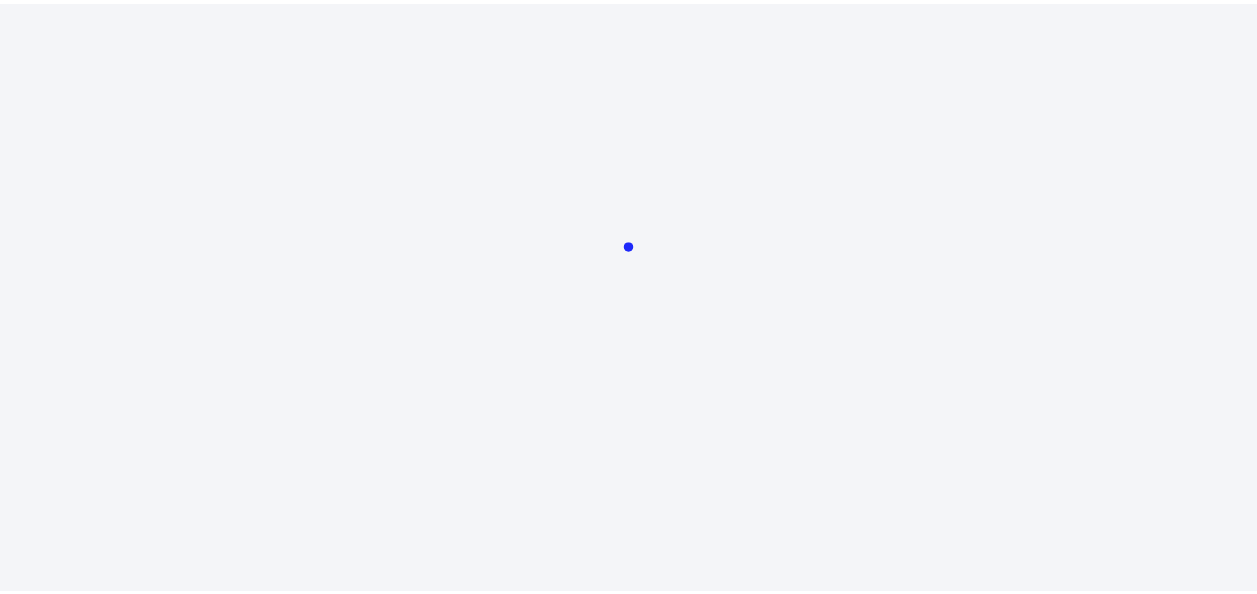 scroll, scrollTop: 0, scrollLeft: 0, axis: both 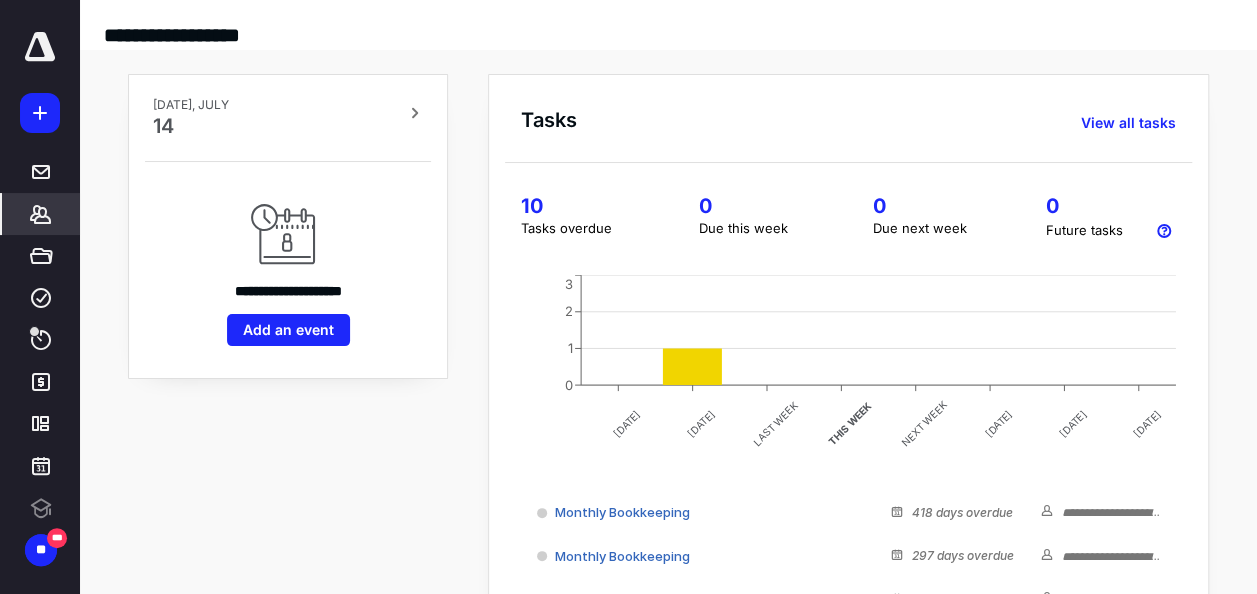 click 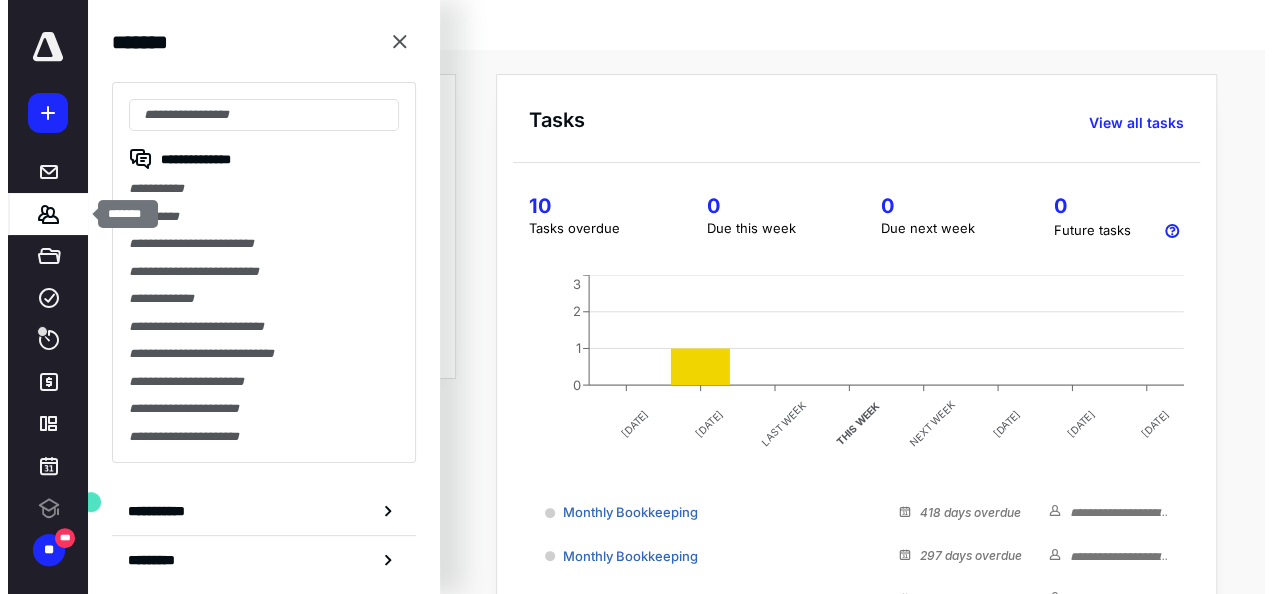 scroll, scrollTop: 0, scrollLeft: 0, axis: both 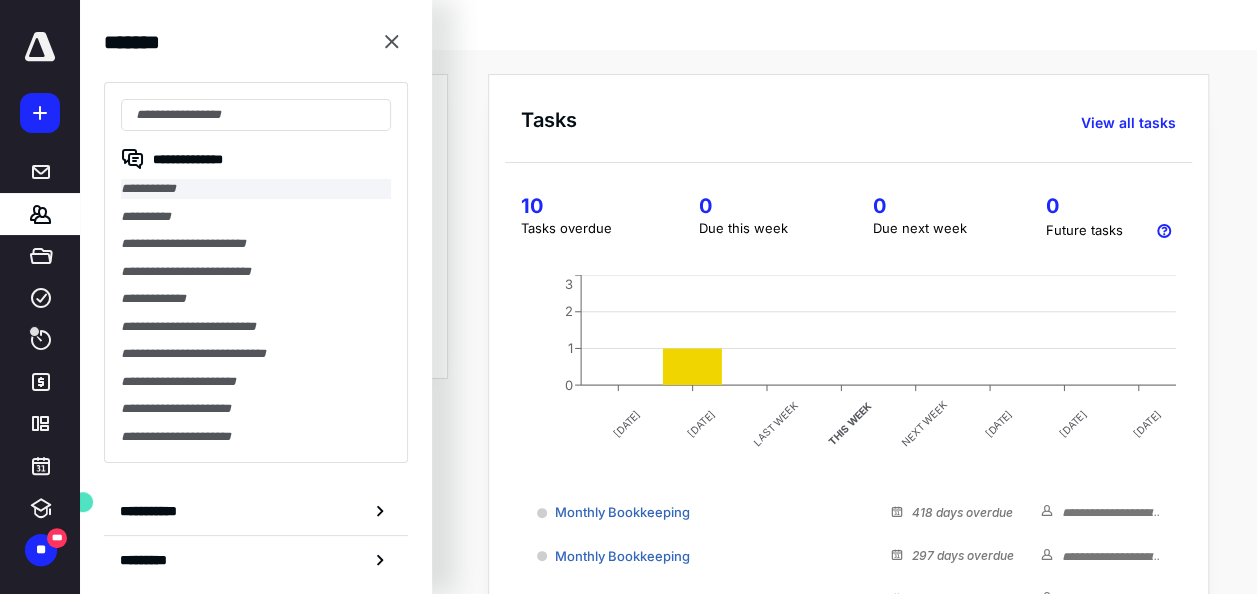 click on "**********" at bounding box center [256, 189] 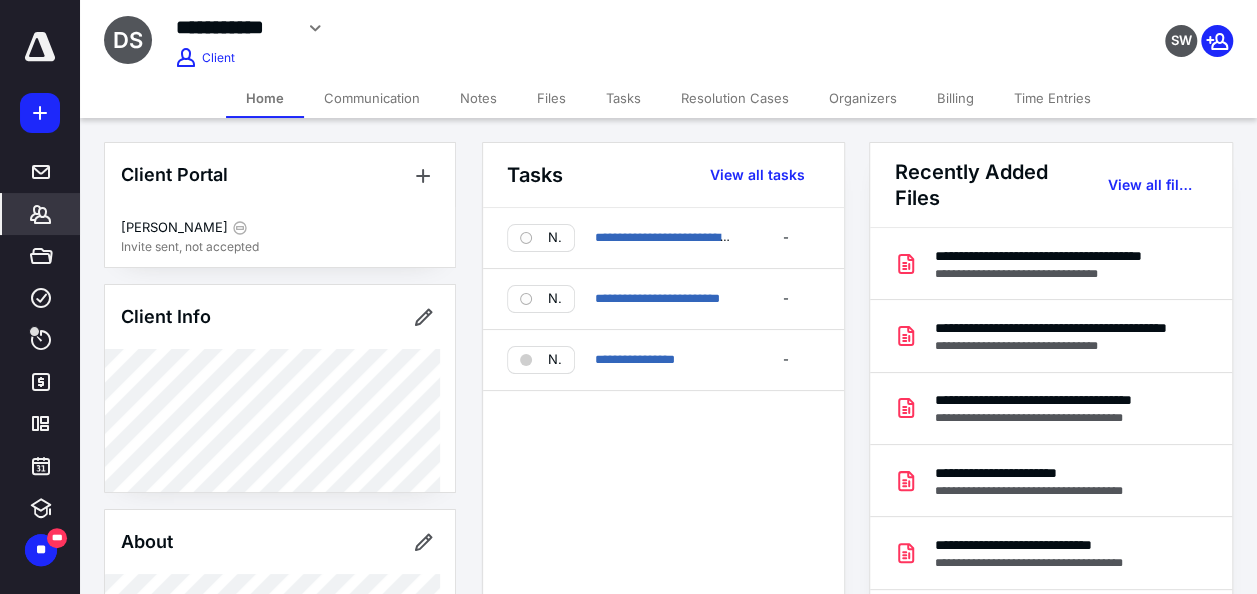 click on "Files" at bounding box center [551, 98] 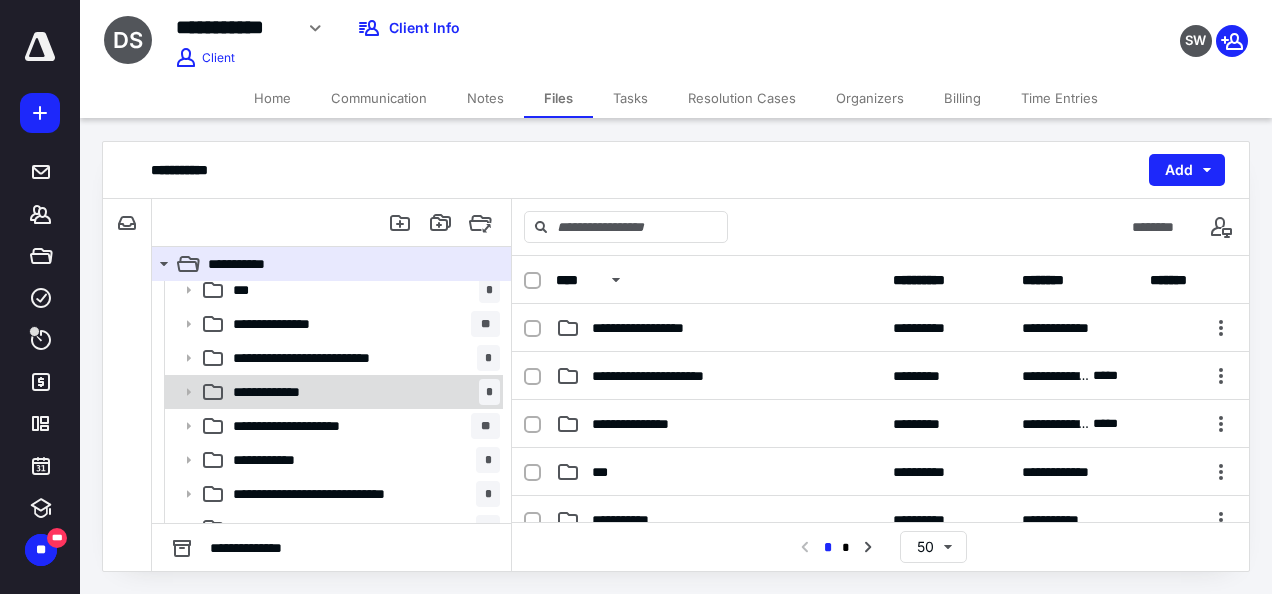 scroll, scrollTop: 1100, scrollLeft: 0, axis: vertical 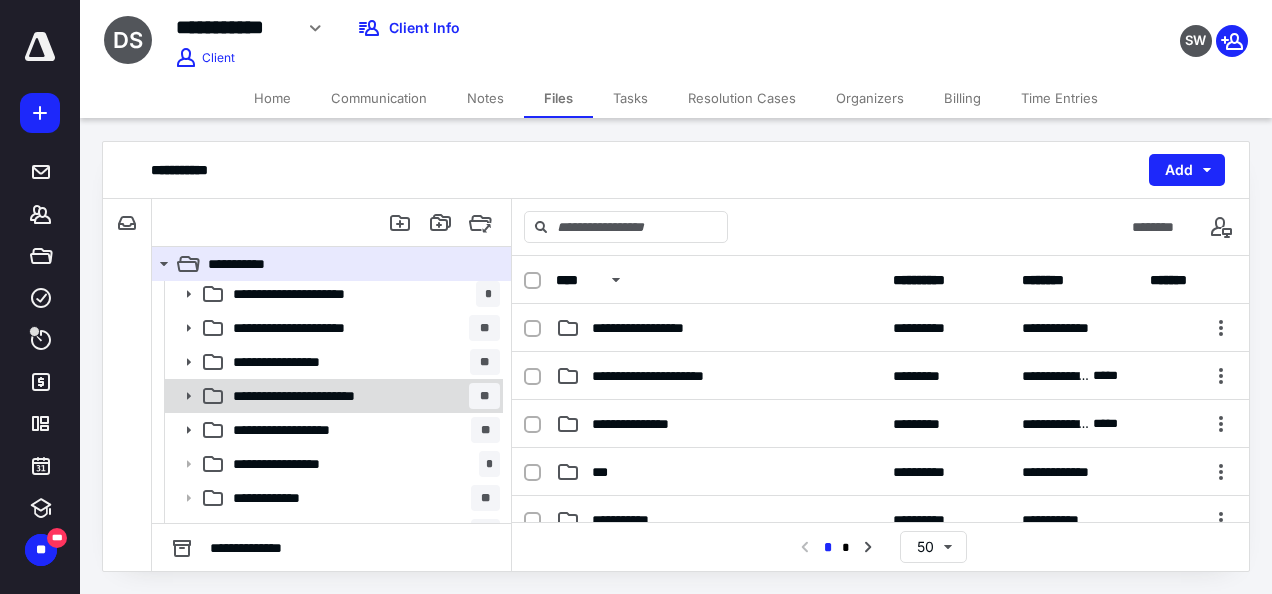 click on "**********" at bounding box center [338, 396] 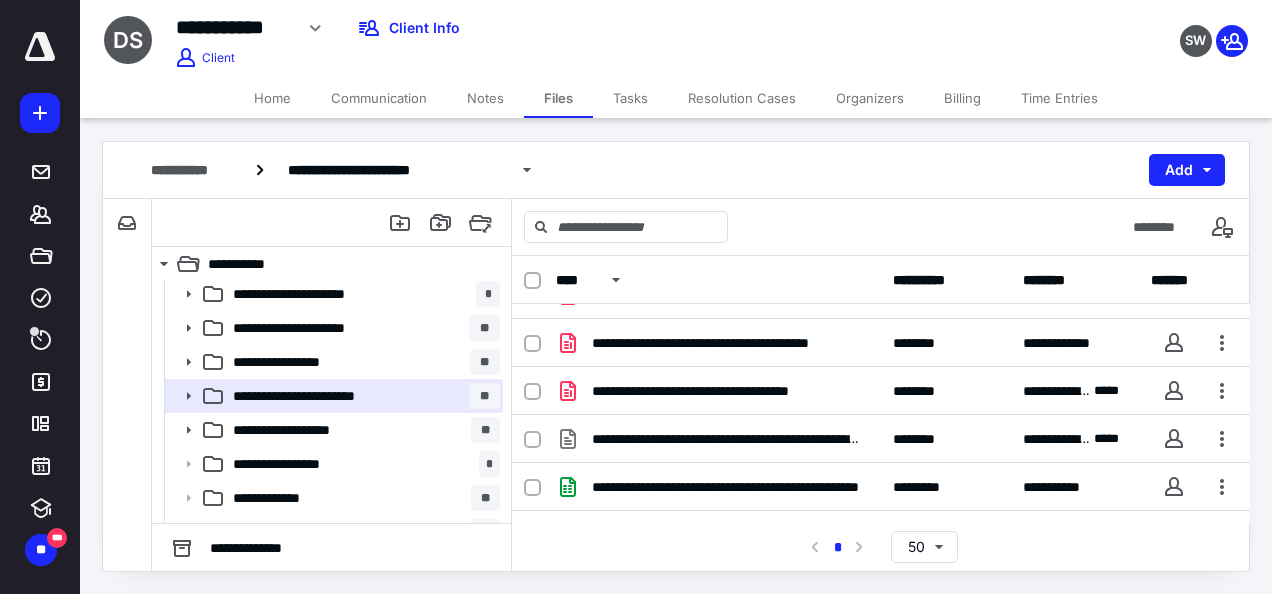 scroll, scrollTop: 1210, scrollLeft: 0, axis: vertical 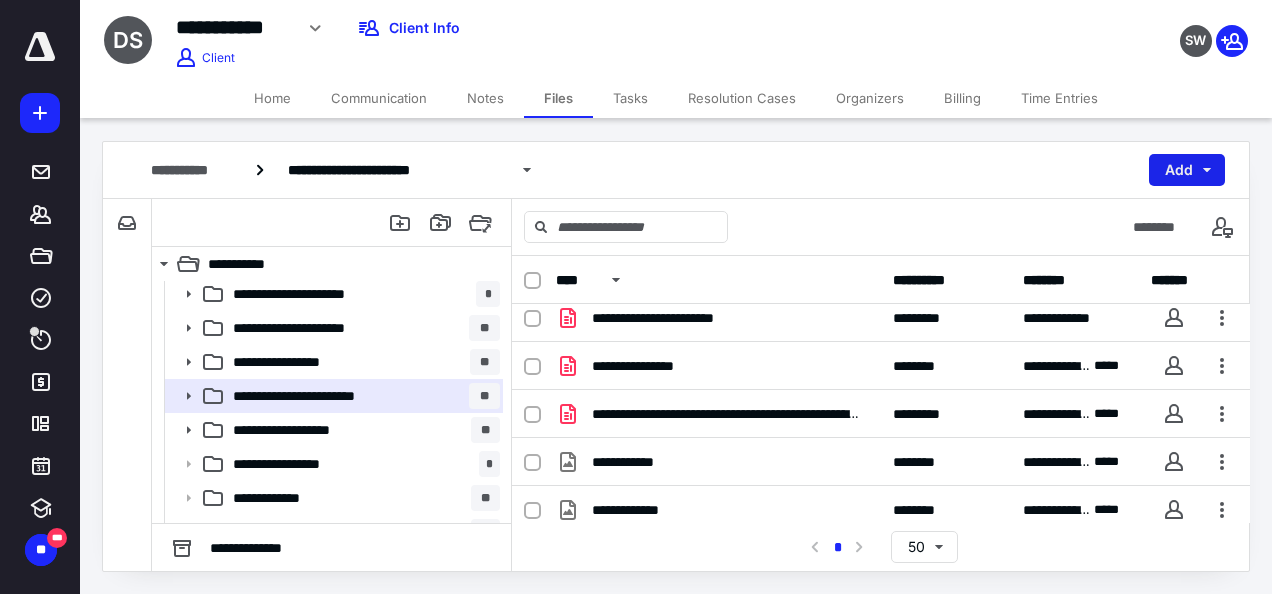 click on "Add" at bounding box center (1187, 170) 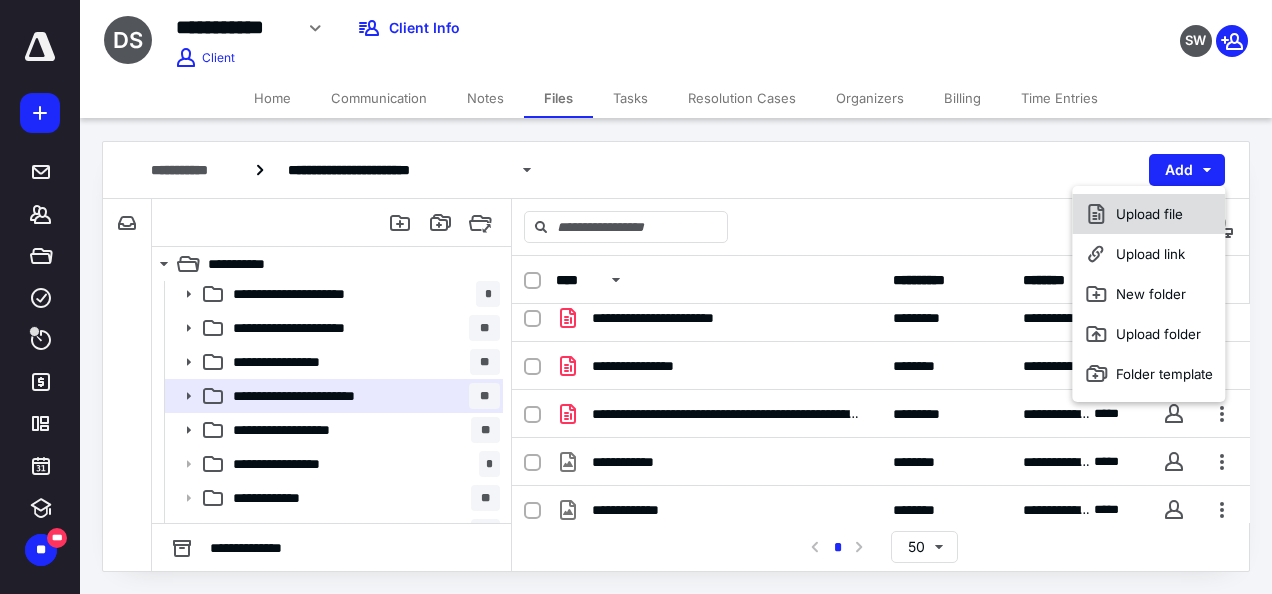 click on "Upload file" at bounding box center (1148, 214) 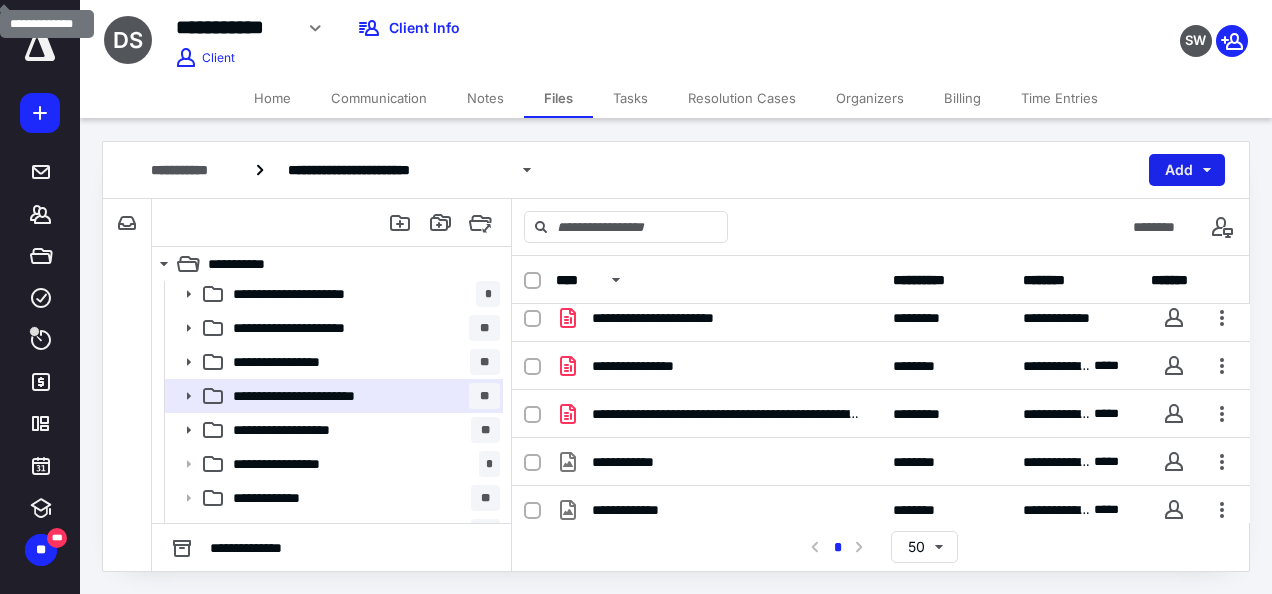 click on "Add" at bounding box center [1187, 170] 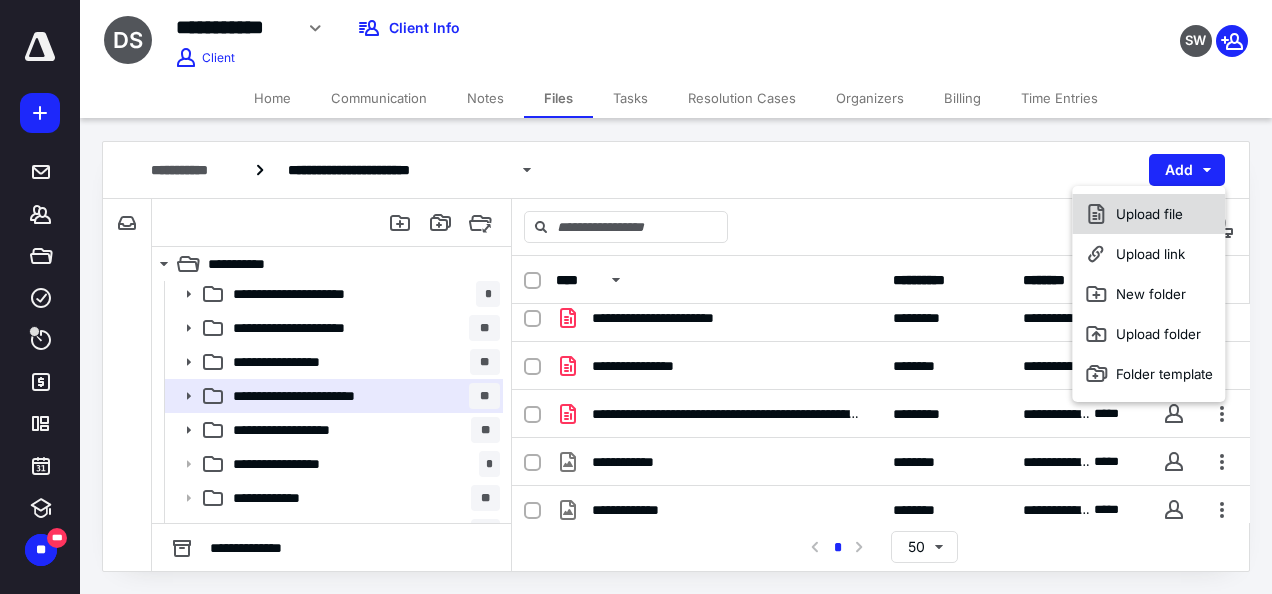 click on "Upload file" at bounding box center [1148, 214] 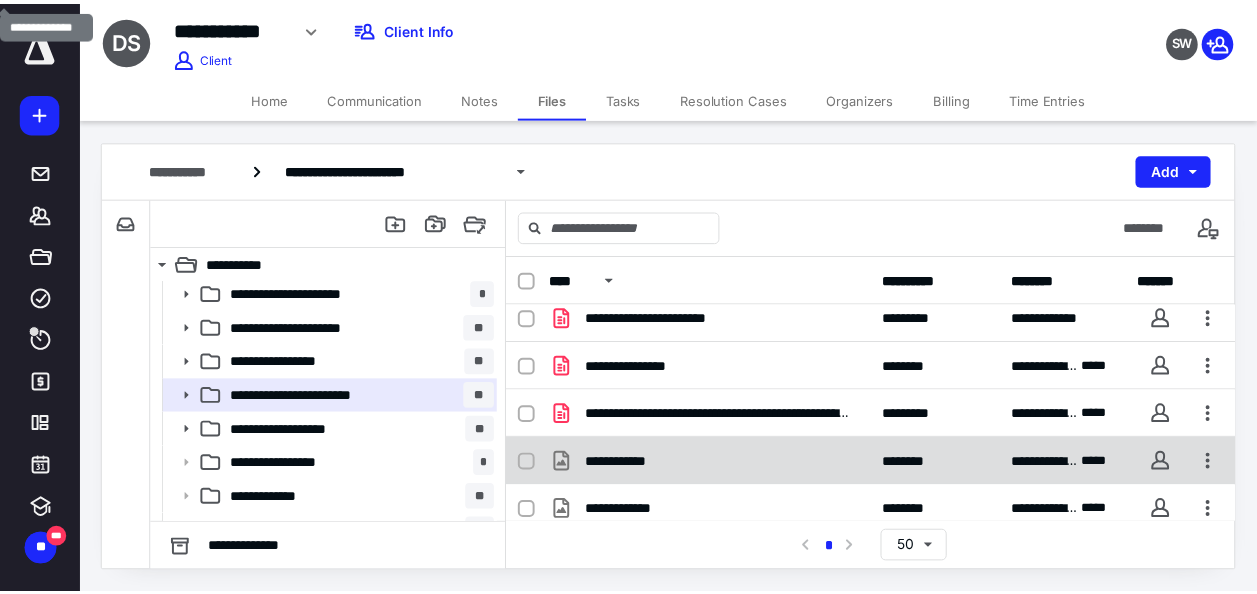 scroll, scrollTop: 0, scrollLeft: 0, axis: both 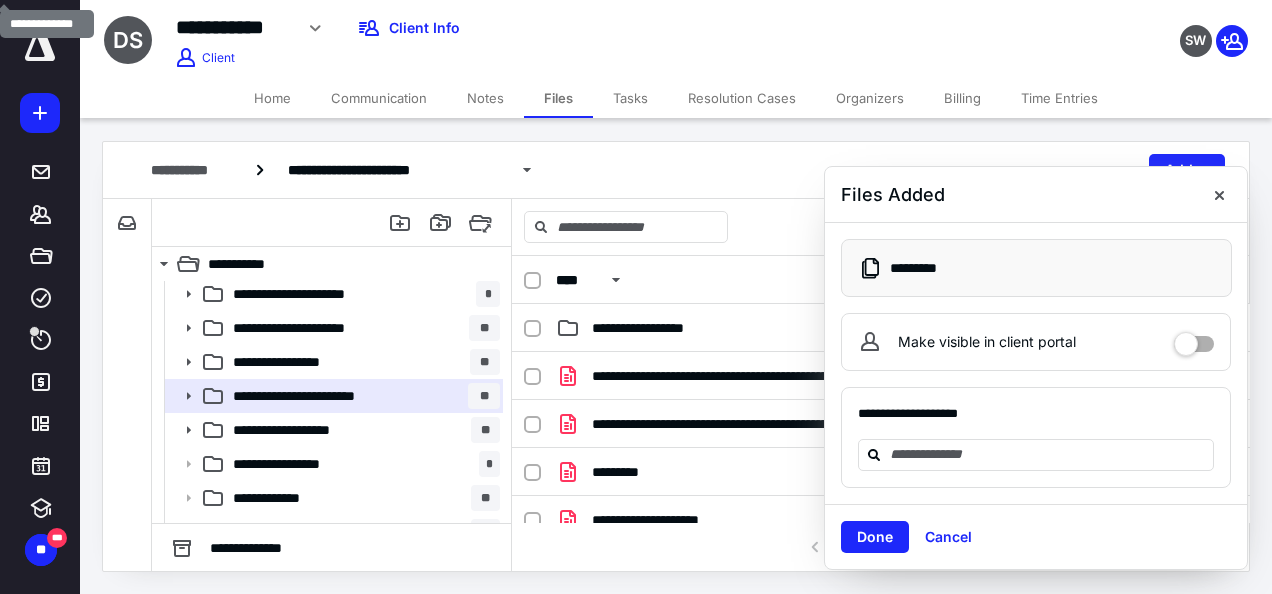 click at bounding box center [1219, 195] 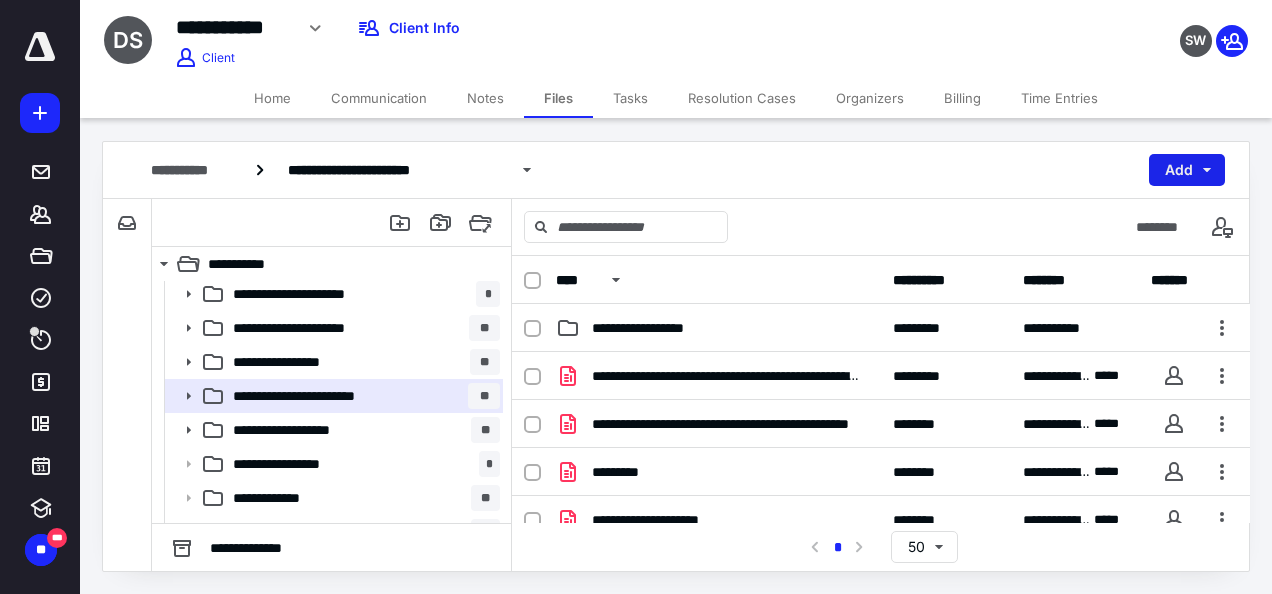 click on "Add" at bounding box center (1187, 170) 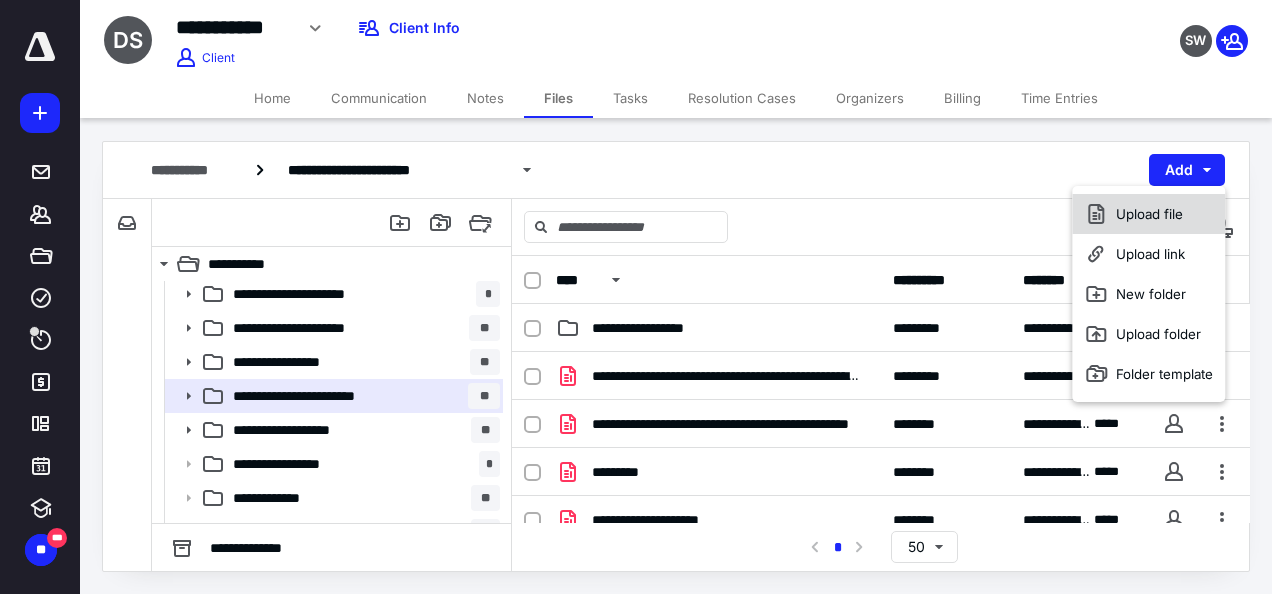 click on "Upload file" at bounding box center [1148, 214] 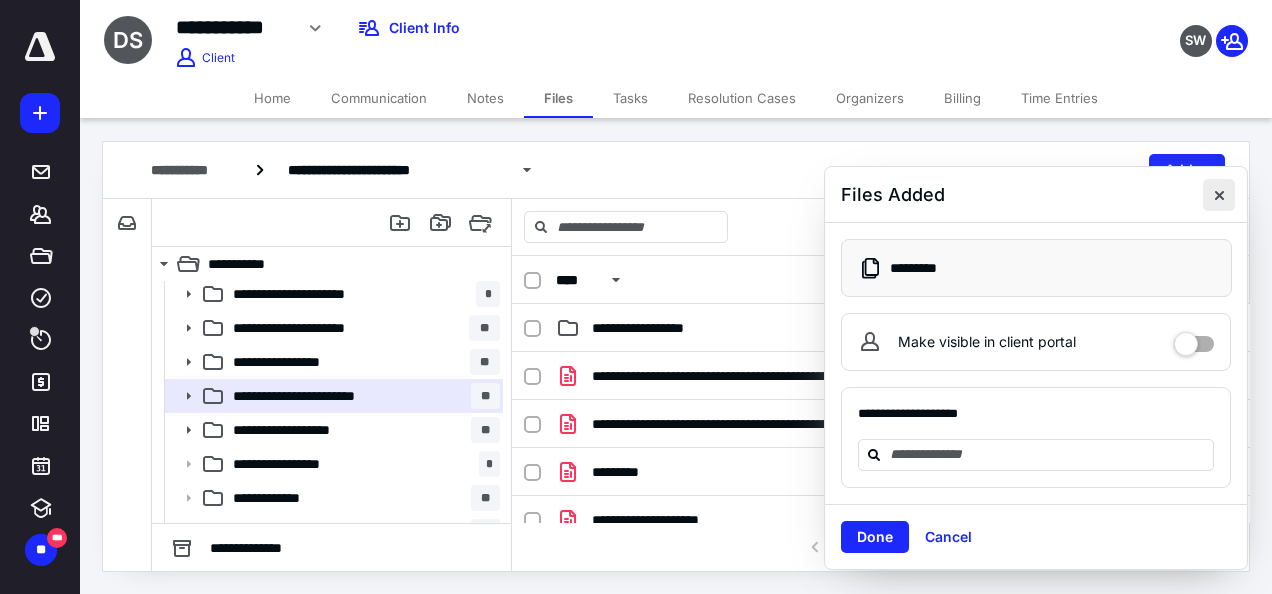 click at bounding box center [1219, 195] 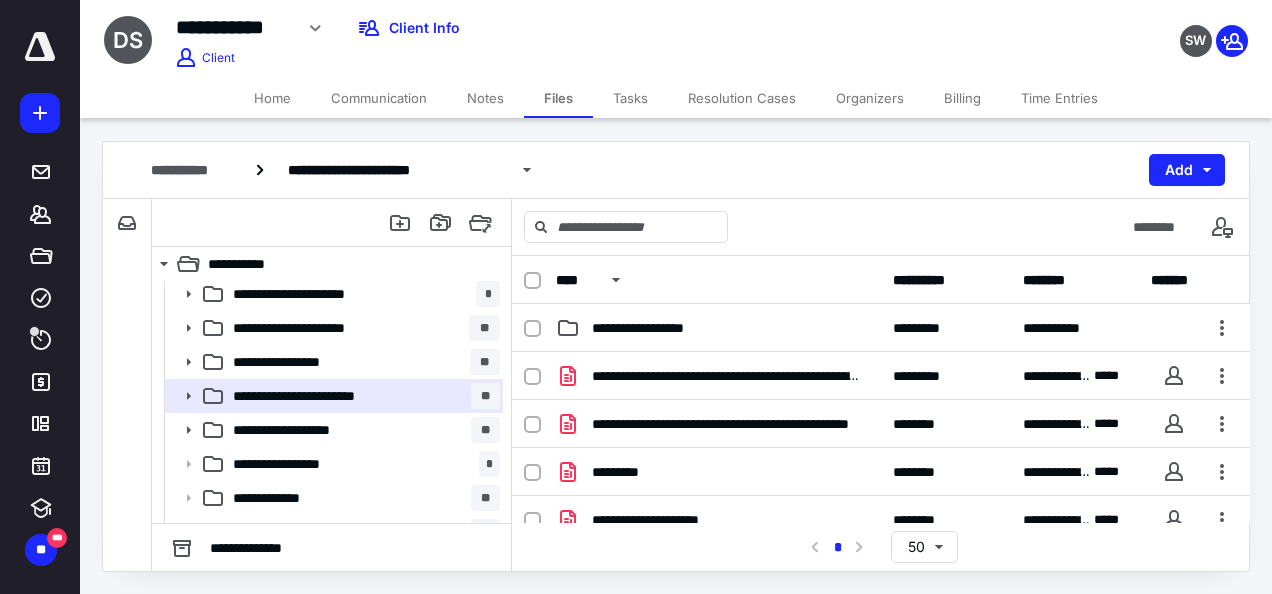 click on "Time Entries" at bounding box center [1059, 98] 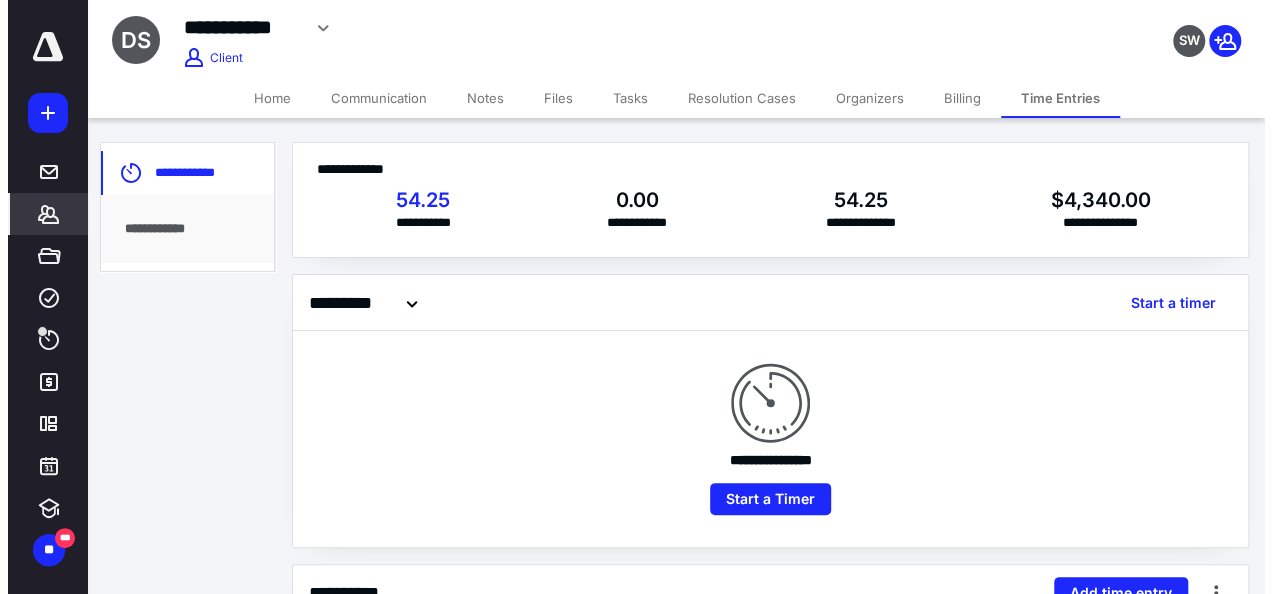 scroll, scrollTop: 300, scrollLeft: 0, axis: vertical 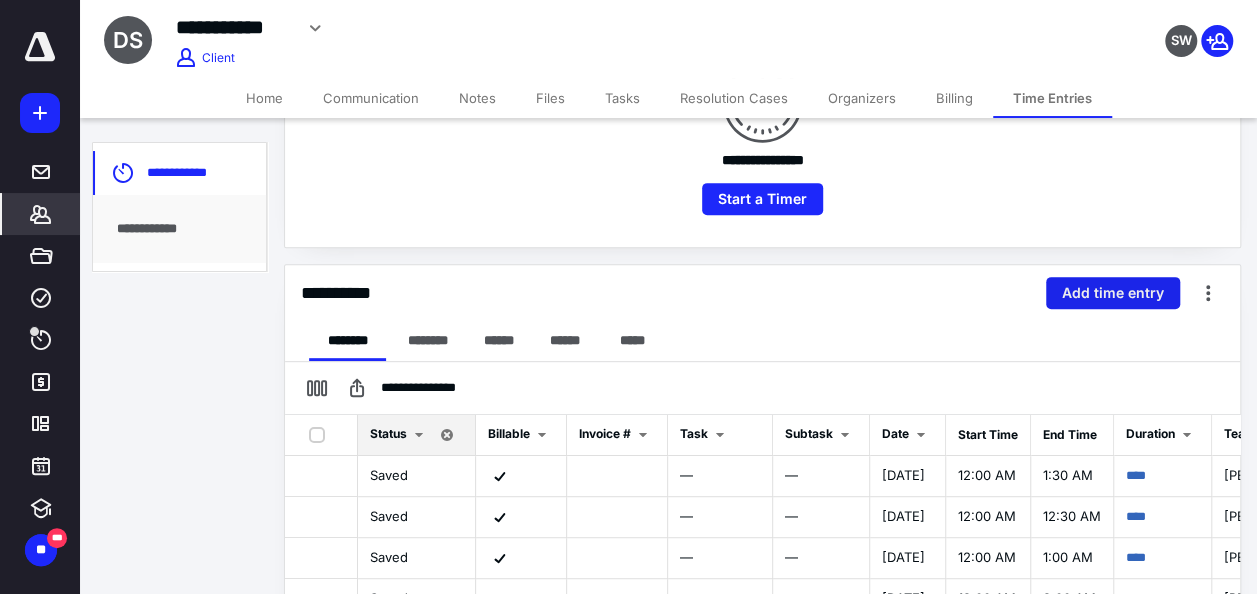 click on "Add time entry" at bounding box center [1113, 293] 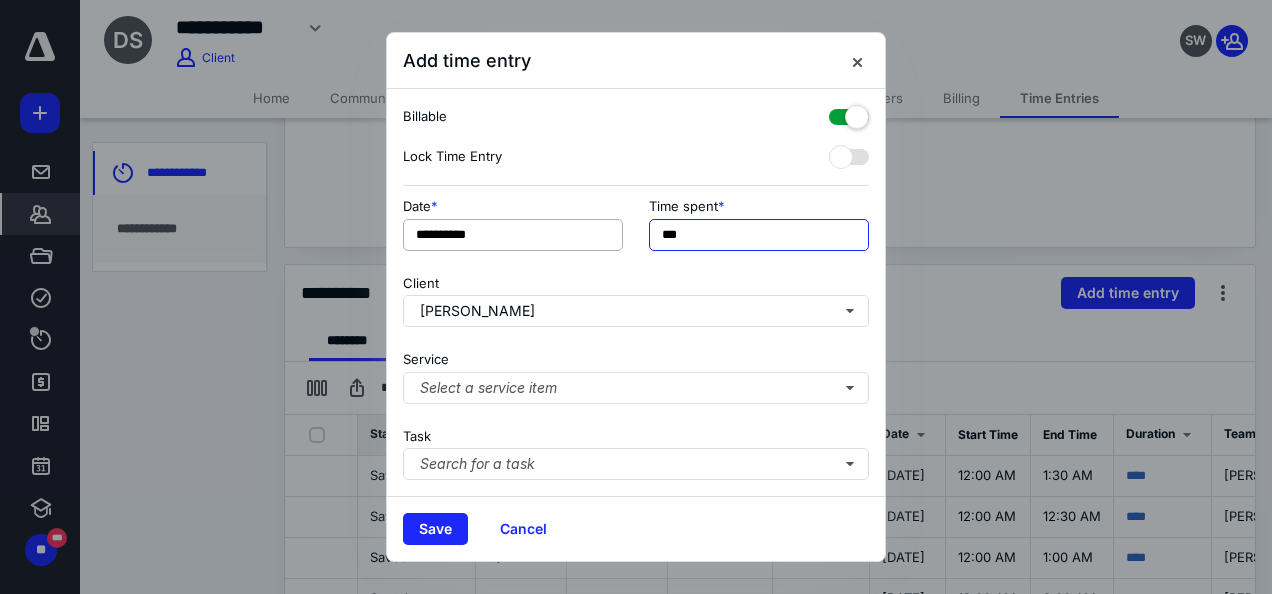 drag, startPoint x: 668, startPoint y: 238, endPoint x: 608, endPoint y: 236, distance: 60.033325 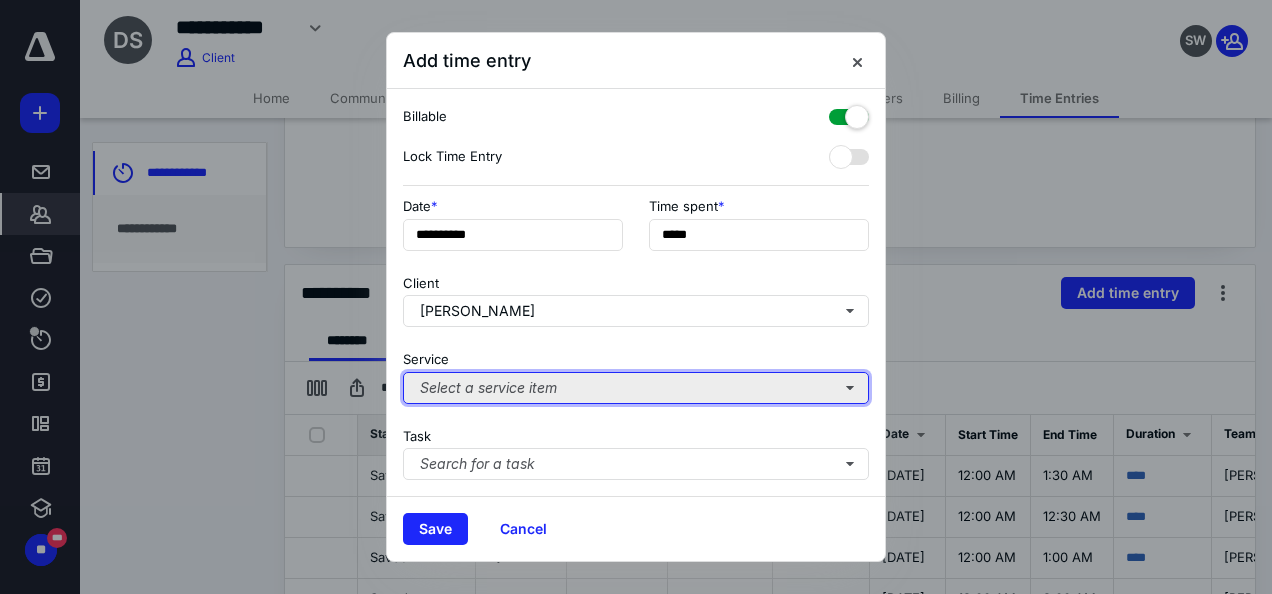type on "******" 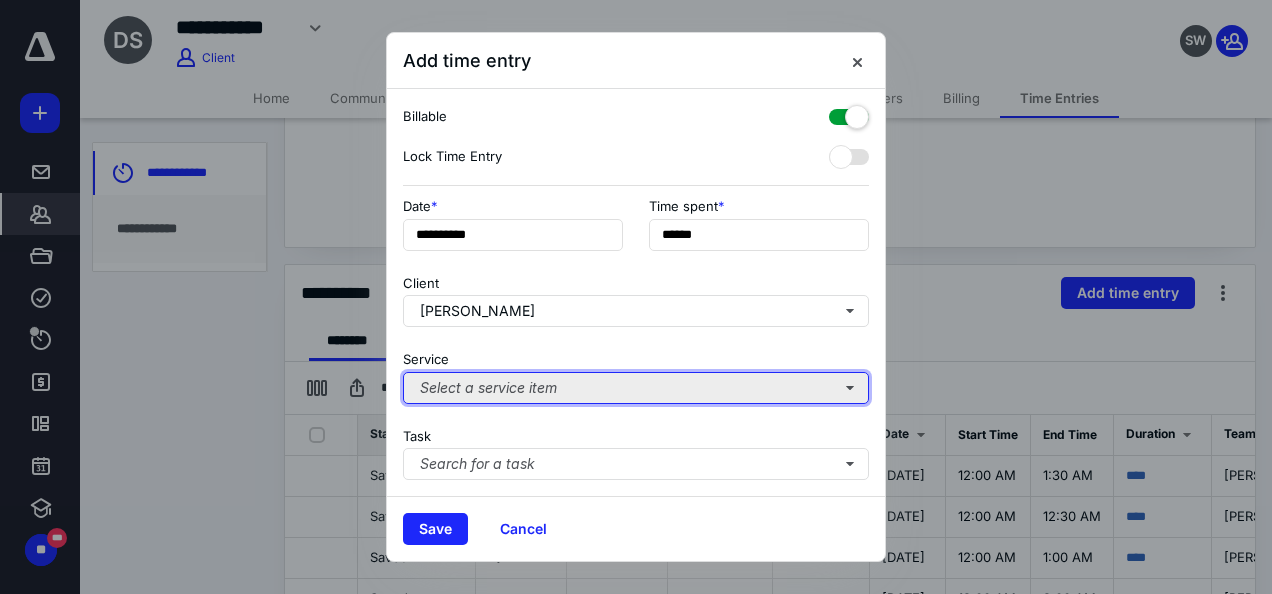 click on "Select a service item" at bounding box center (636, 388) 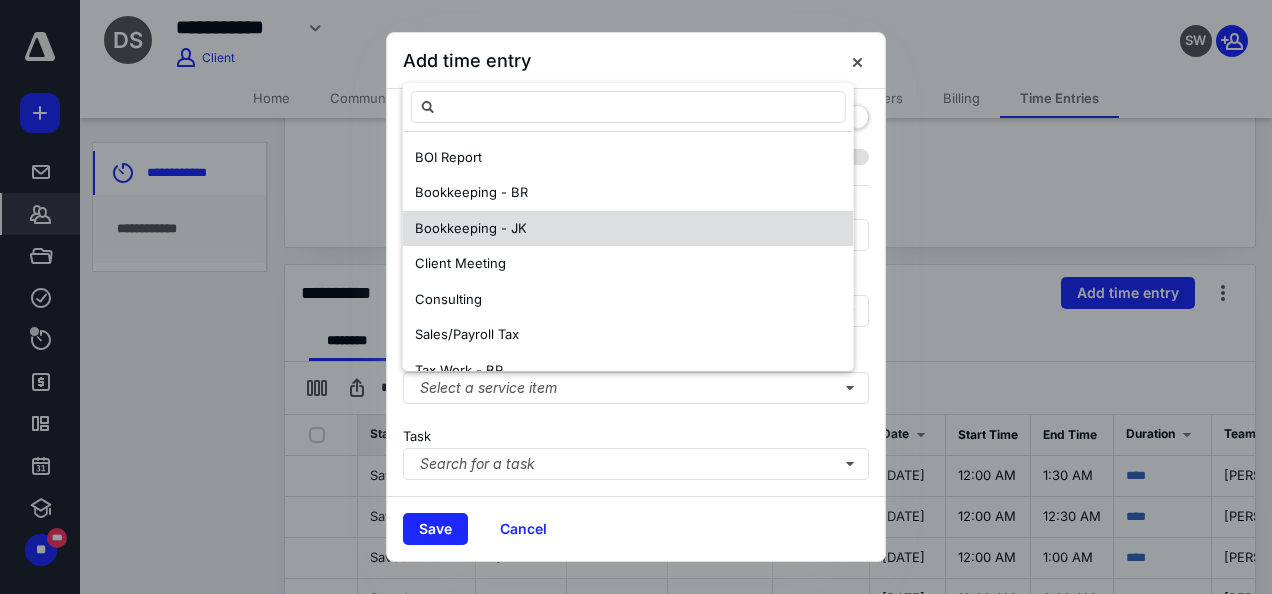 click on "Bookkeeping - JK" at bounding box center (628, 229) 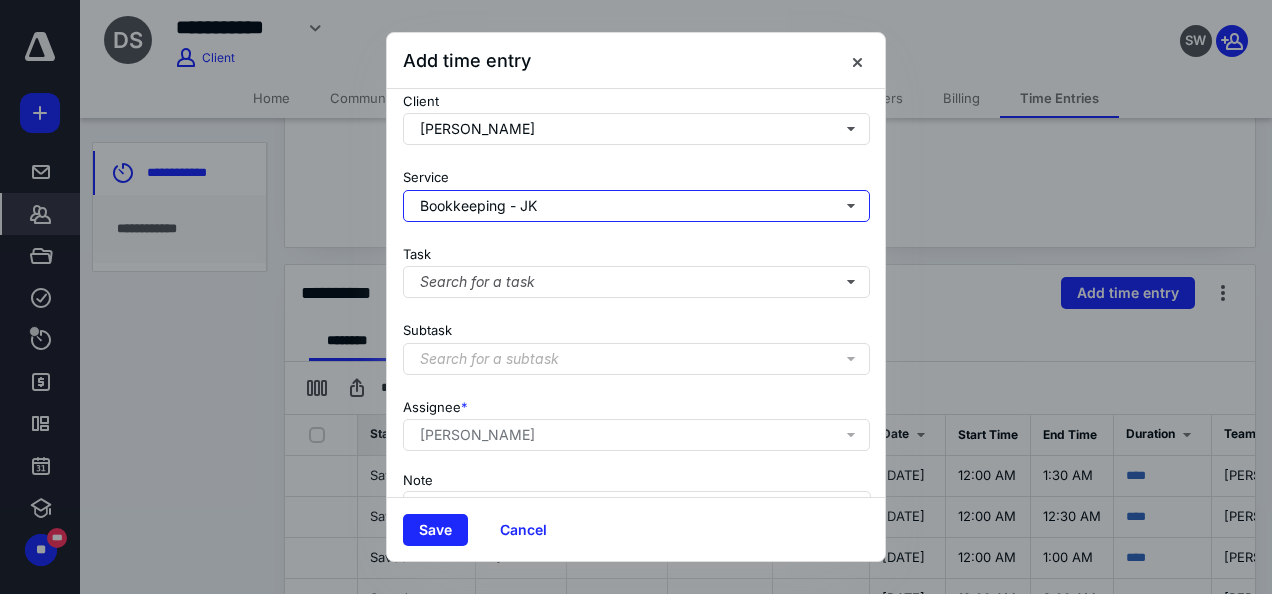 scroll, scrollTop: 200, scrollLeft: 0, axis: vertical 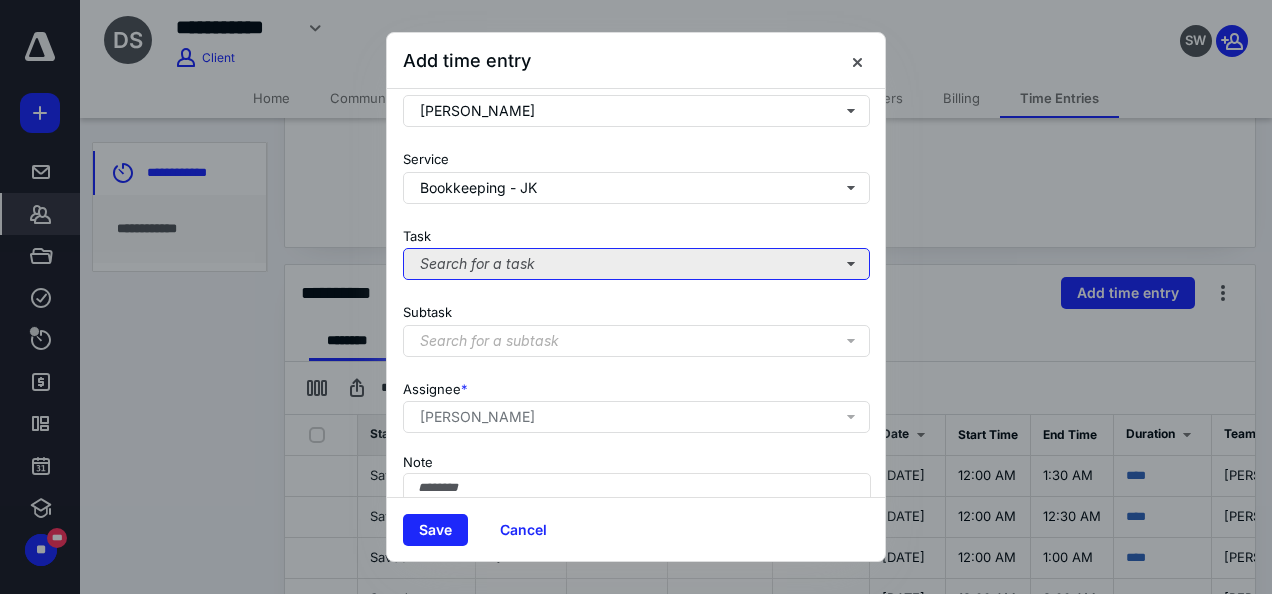 click on "Search for a task" at bounding box center [636, 264] 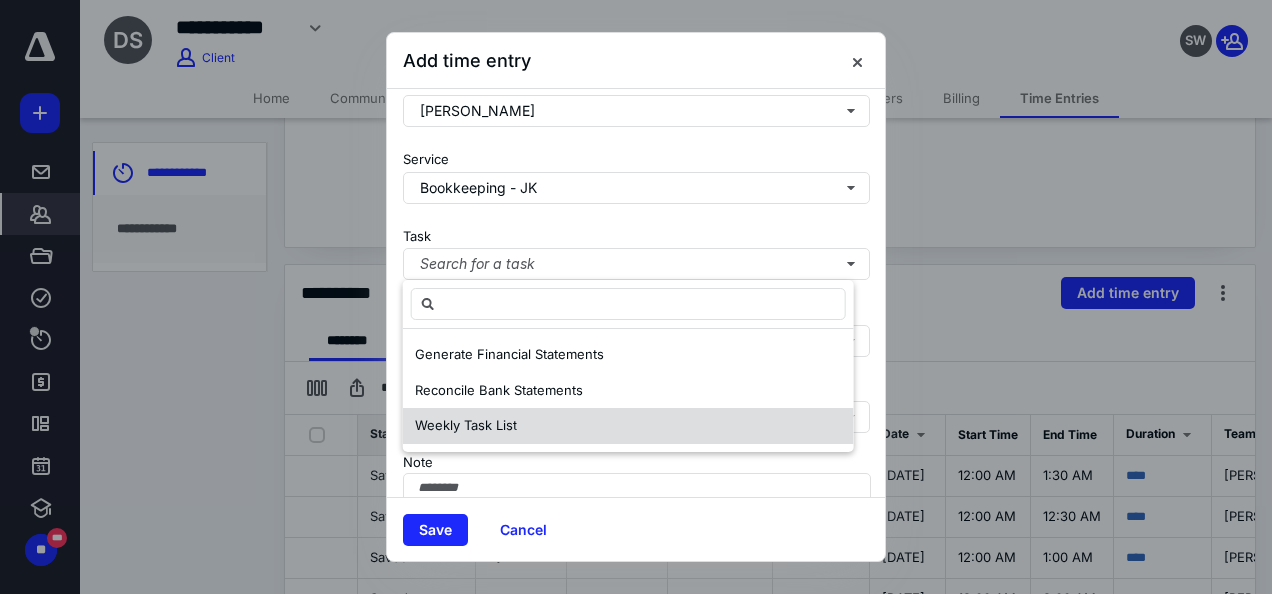 click on "Weekly Task List" at bounding box center [628, 426] 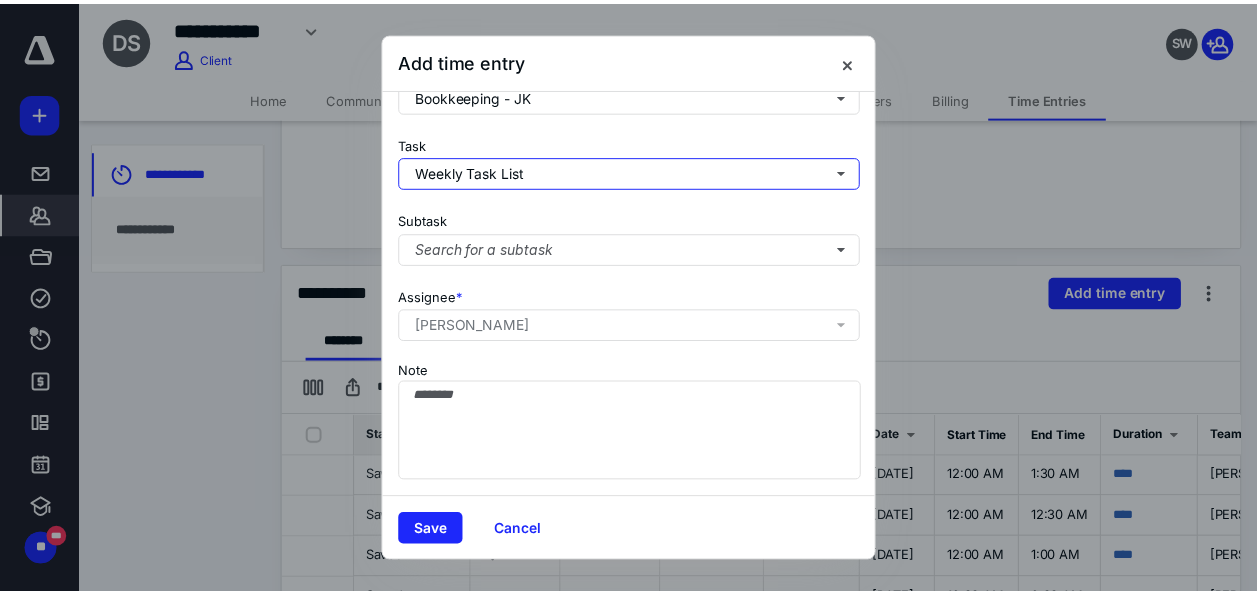 scroll, scrollTop: 306, scrollLeft: 0, axis: vertical 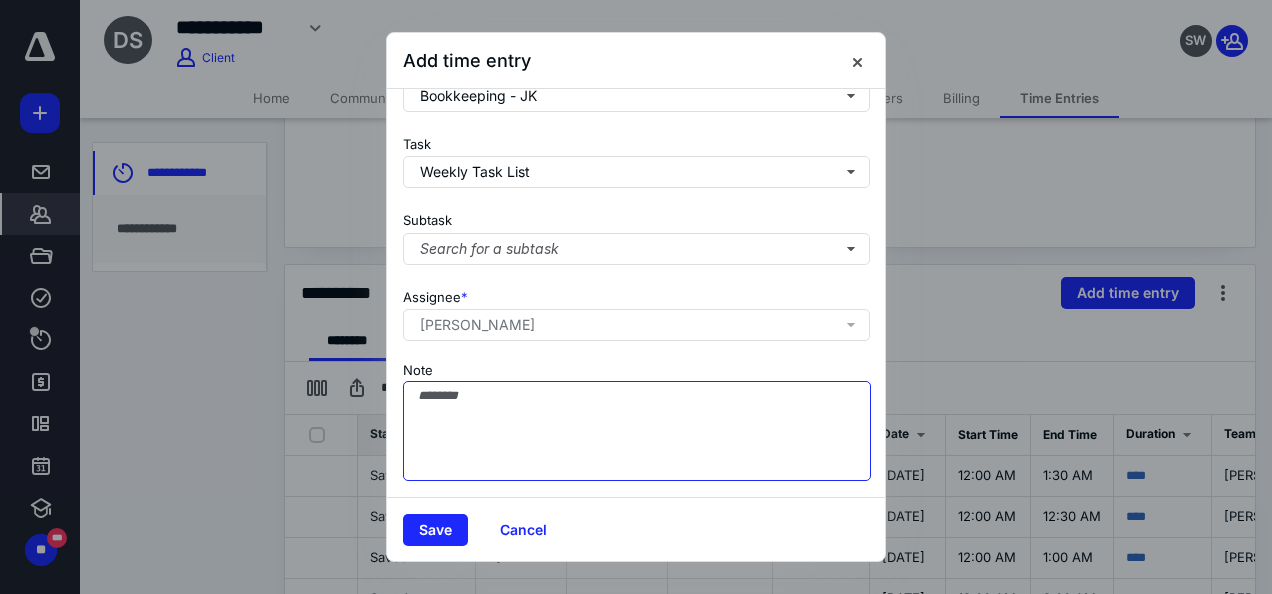 click on "Note" at bounding box center (637, 431) 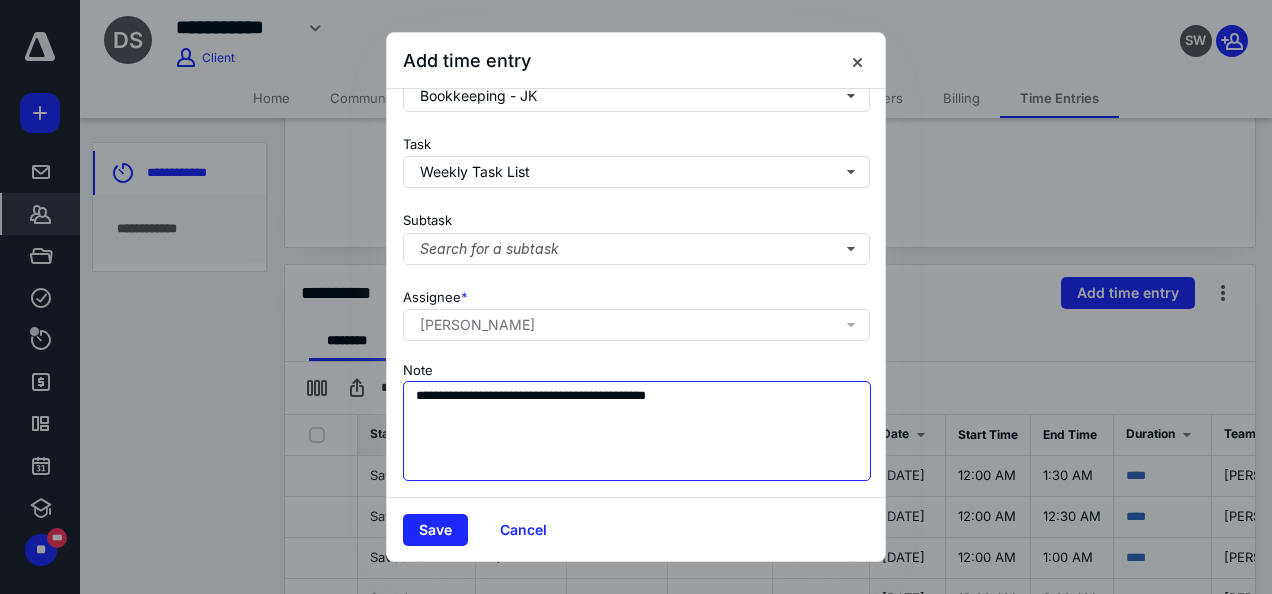 click on "**********" at bounding box center (637, 431) 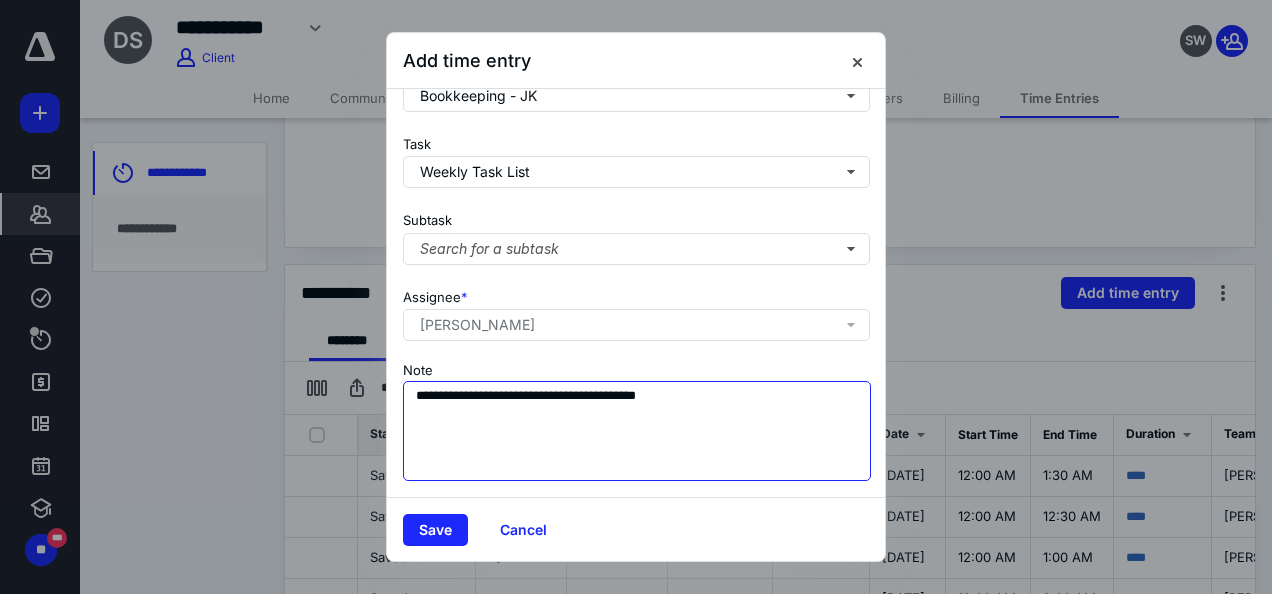 click on "**********" at bounding box center (637, 431) 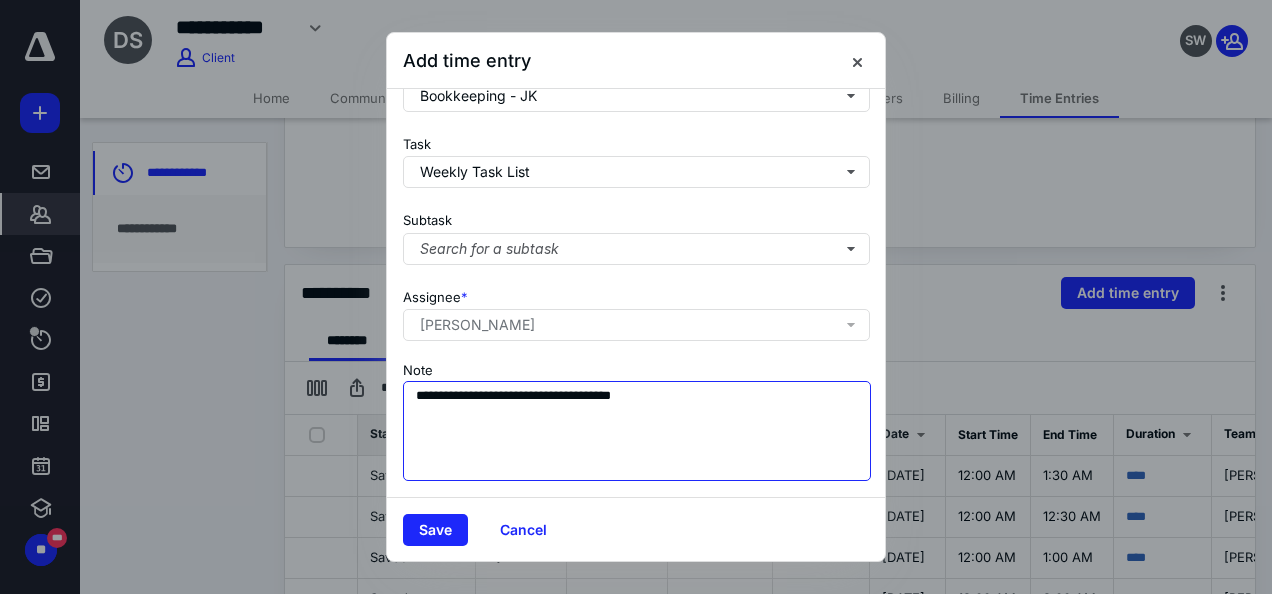 click on "**********" at bounding box center (637, 431) 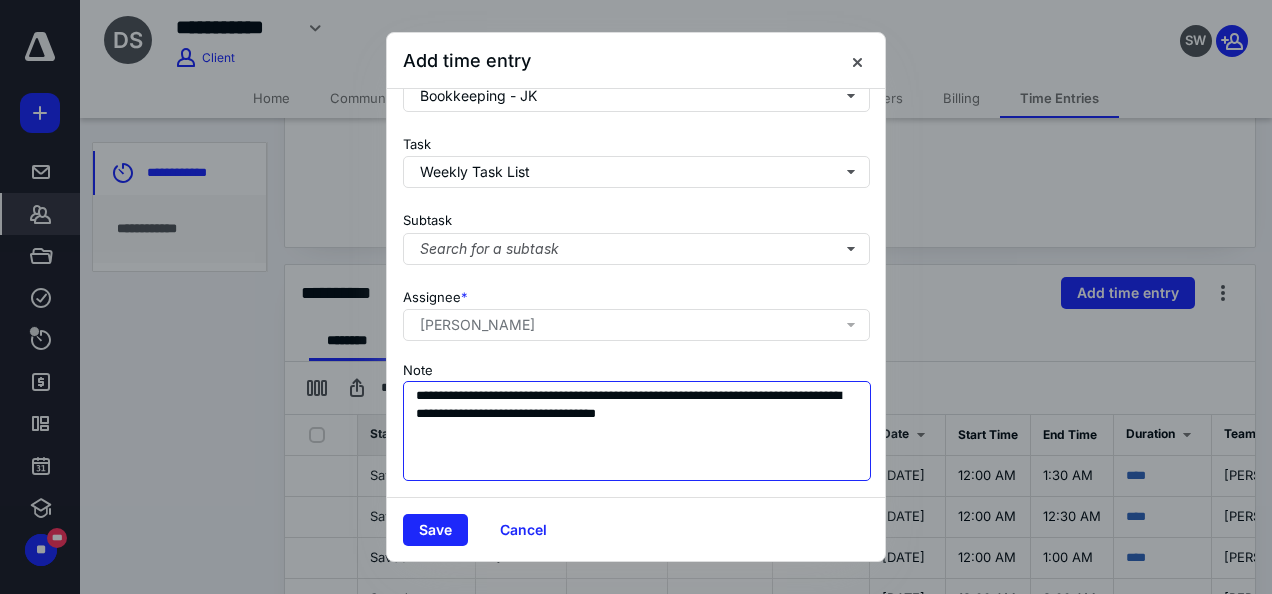 click on "**********" at bounding box center (637, 431) 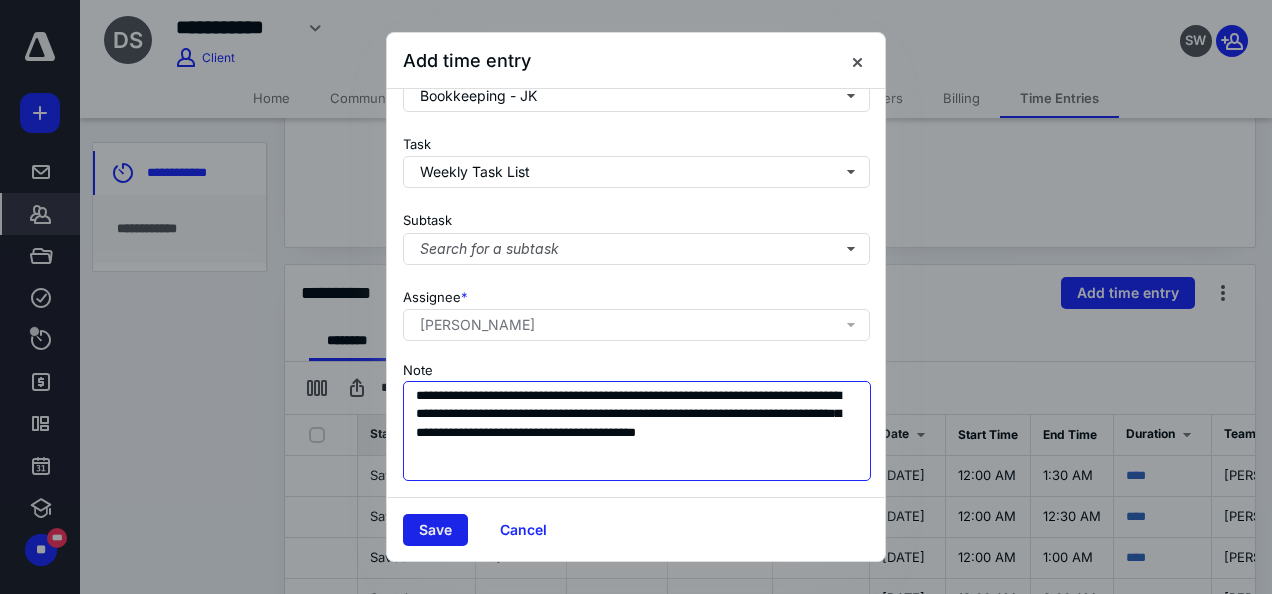 type on "**********" 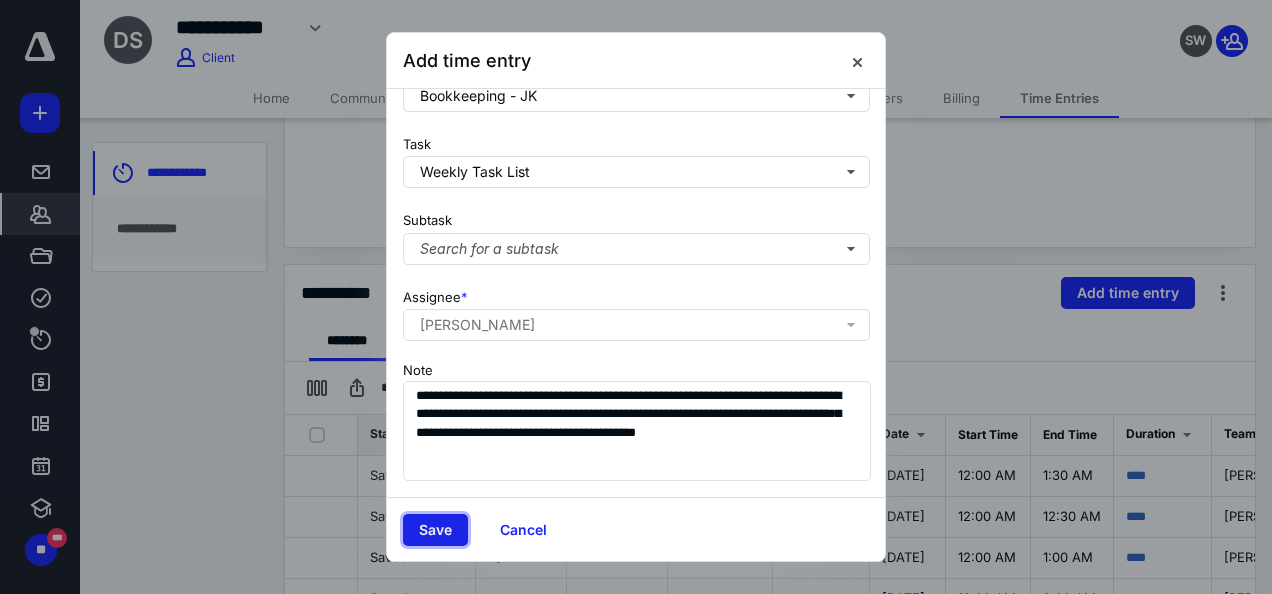 click on "Save" at bounding box center [435, 530] 